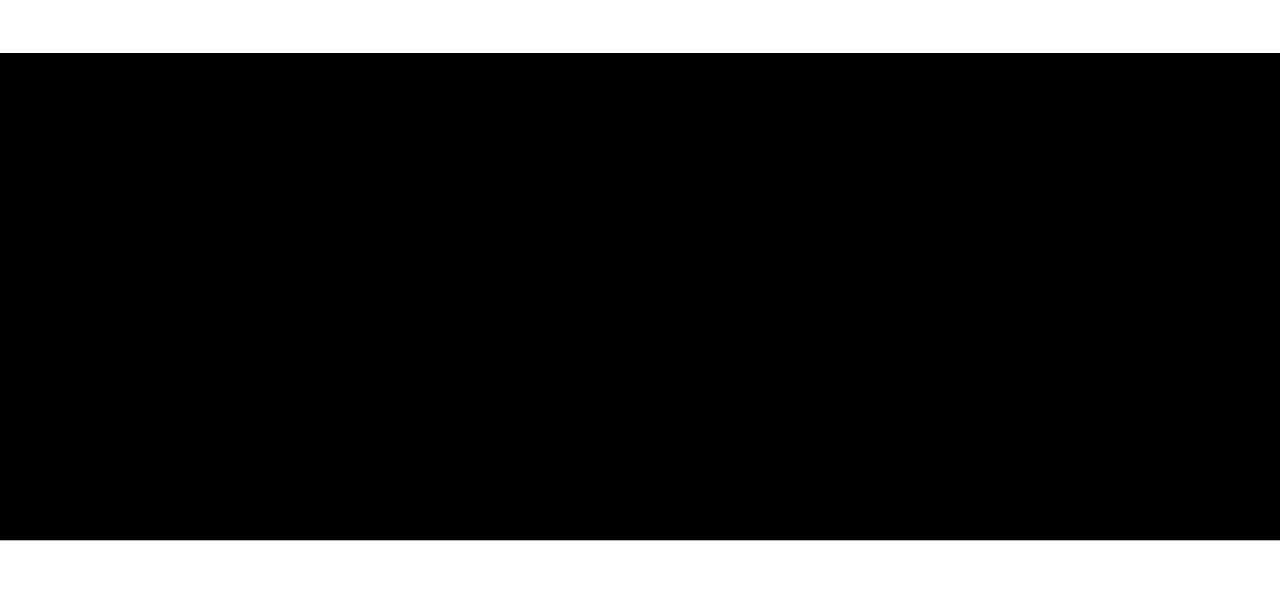 scroll, scrollTop: 0, scrollLeft: 0, axis: both 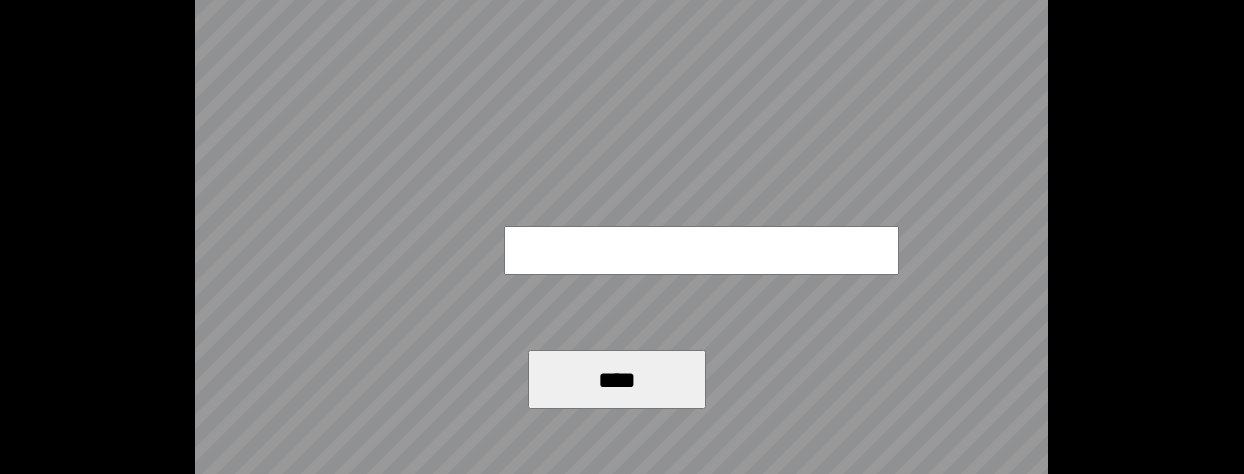 click on "****" at bounding box center [621, 237] 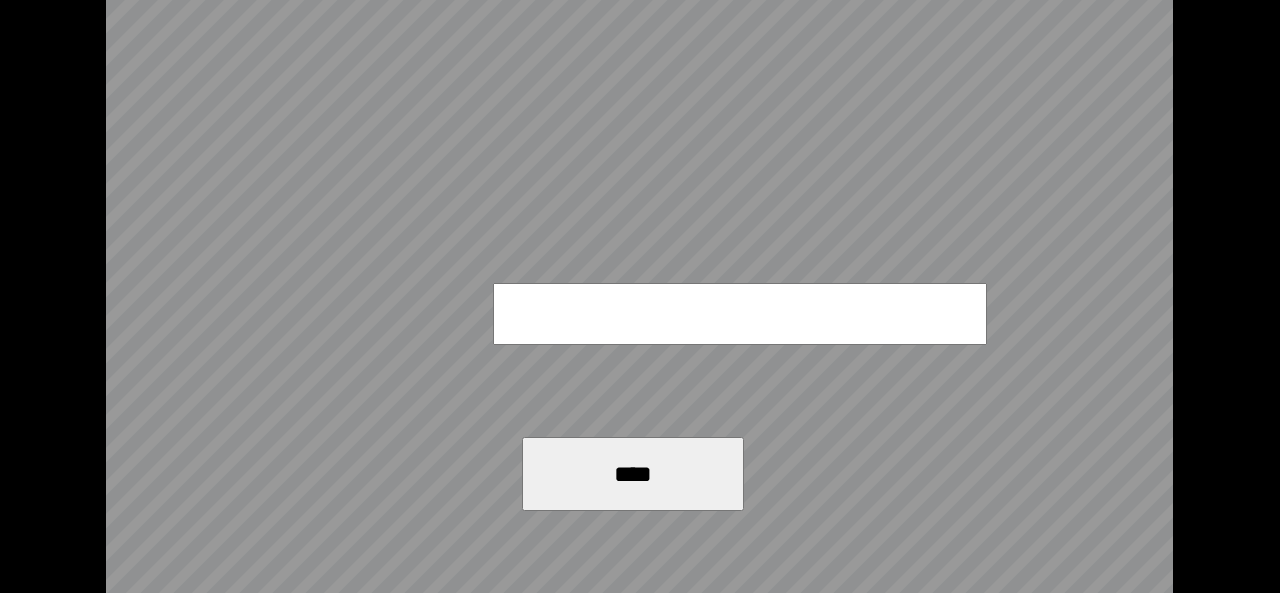 click on "****" at bounding box center (639, 296) 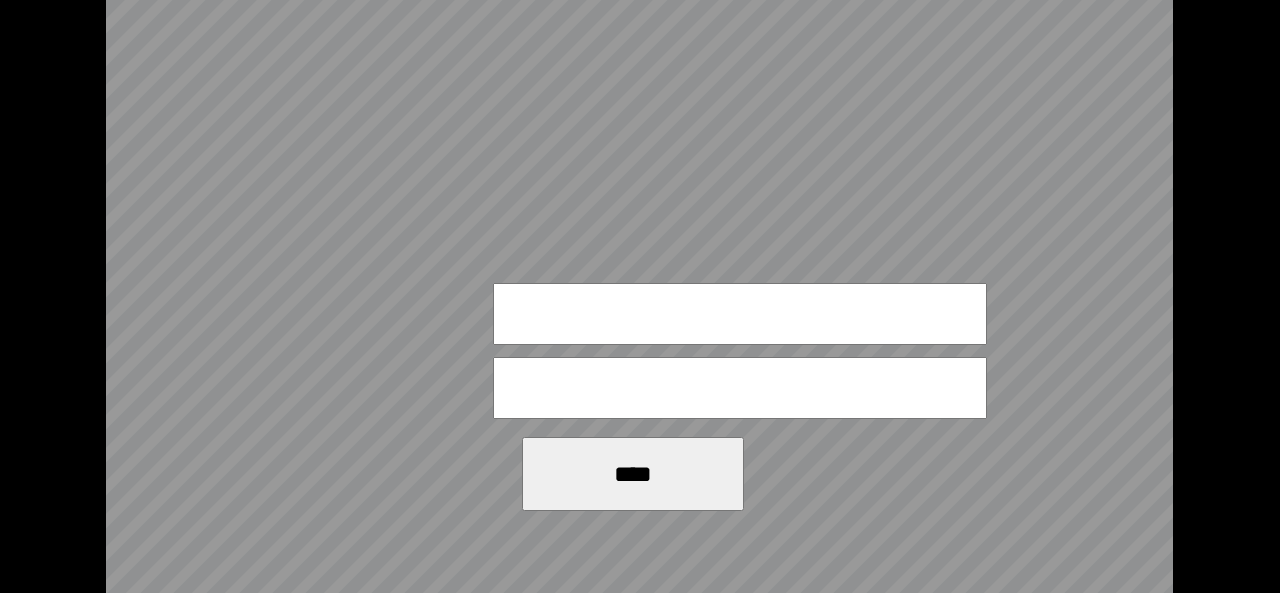 click at bounding box center [740, 314] 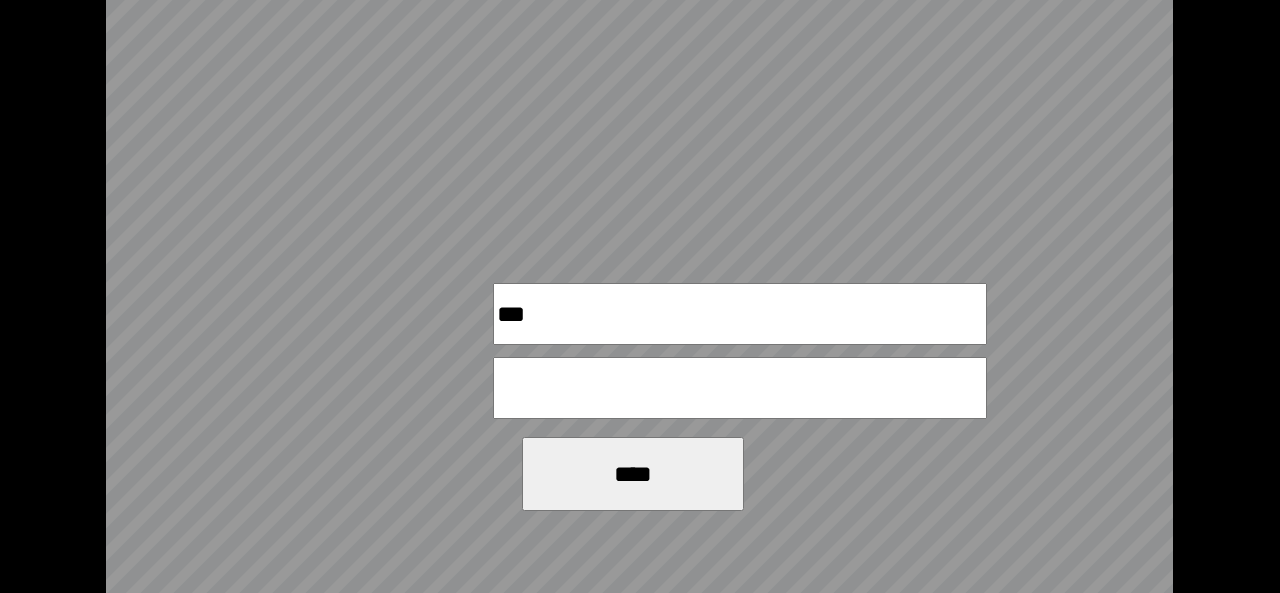 type on "***" 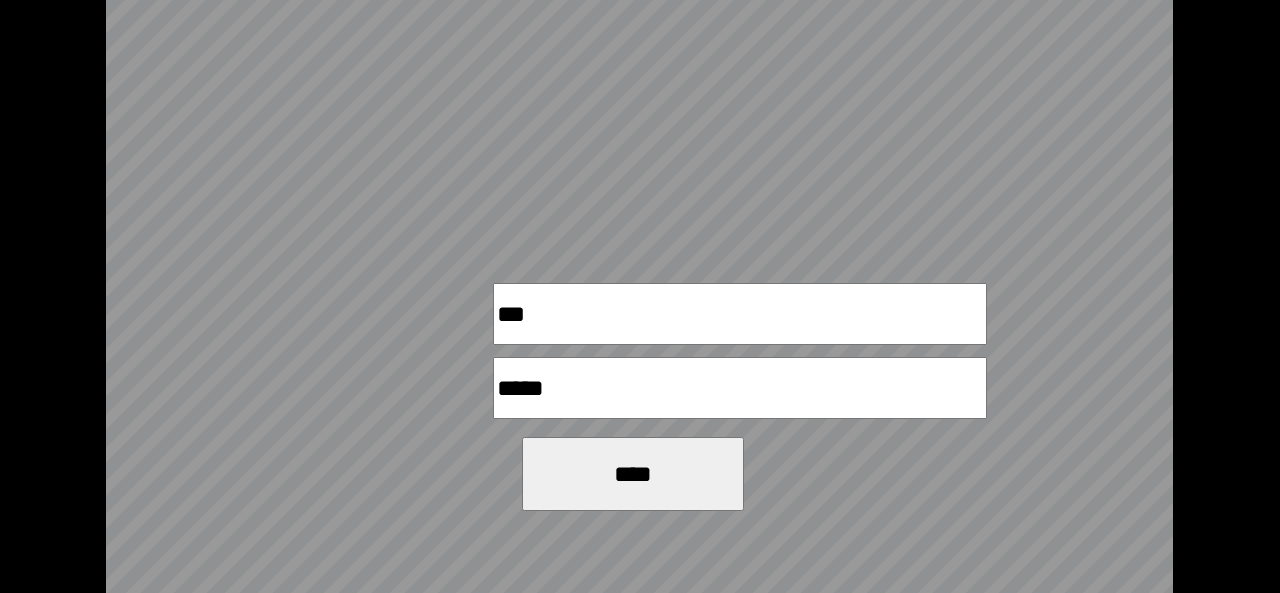 type on "*****" 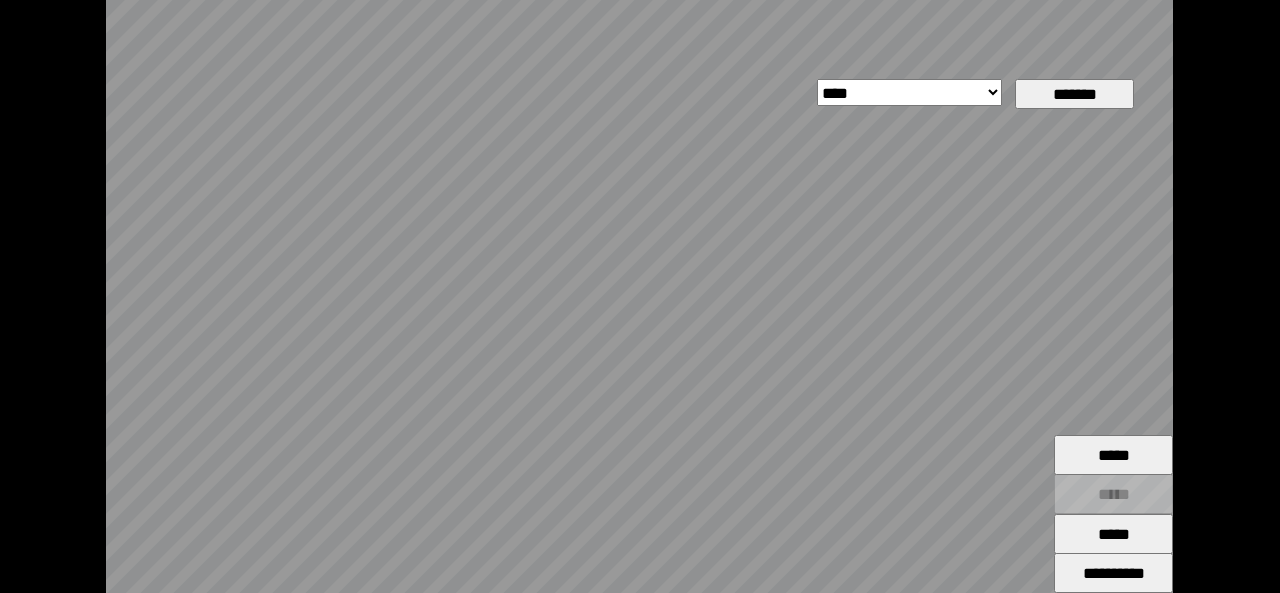 click on "**********" at bounding box center [639, 296] 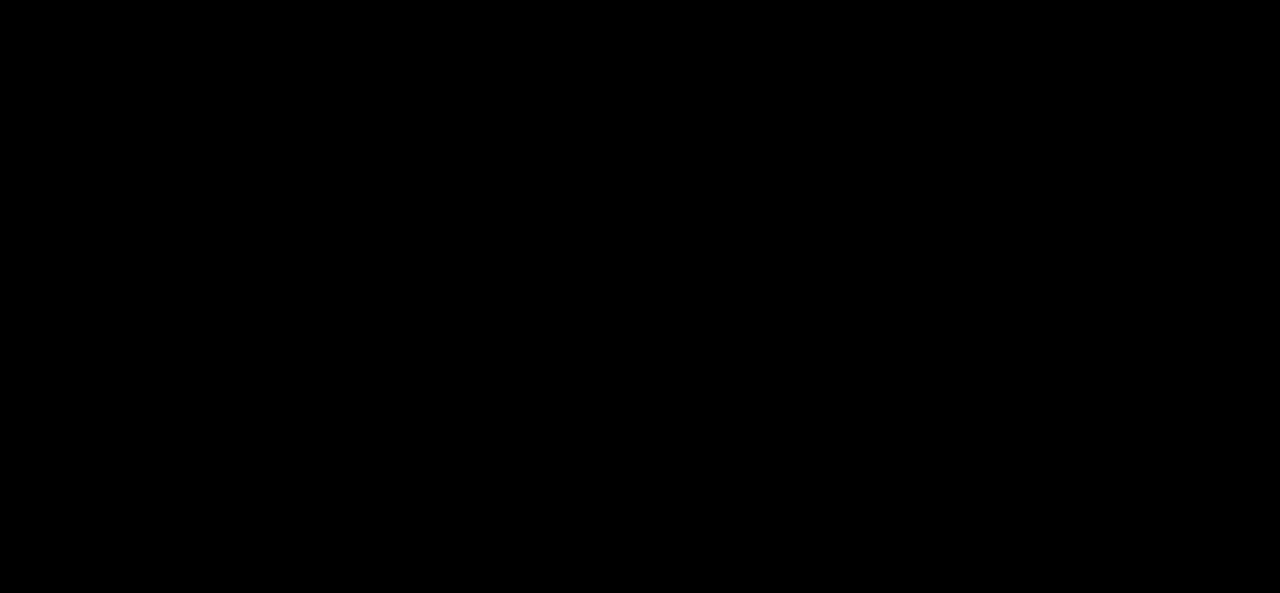 scroll, scrollTop: 0, scrollLeft: 0, axis: both 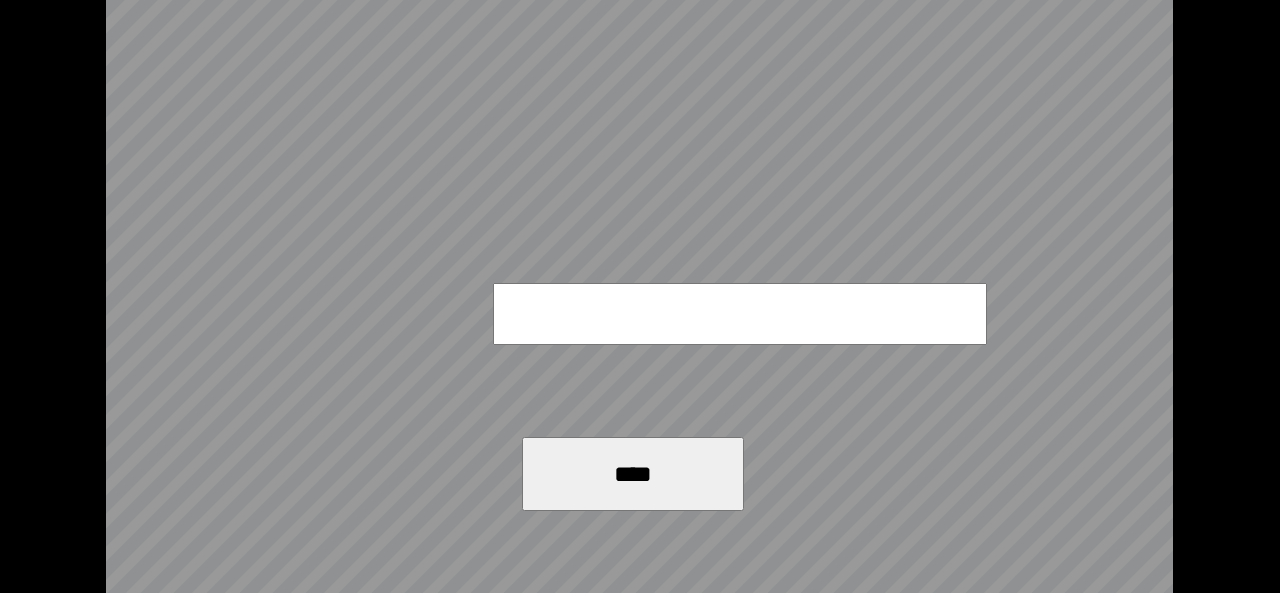 click on "****" at bounding box center [639, 296] 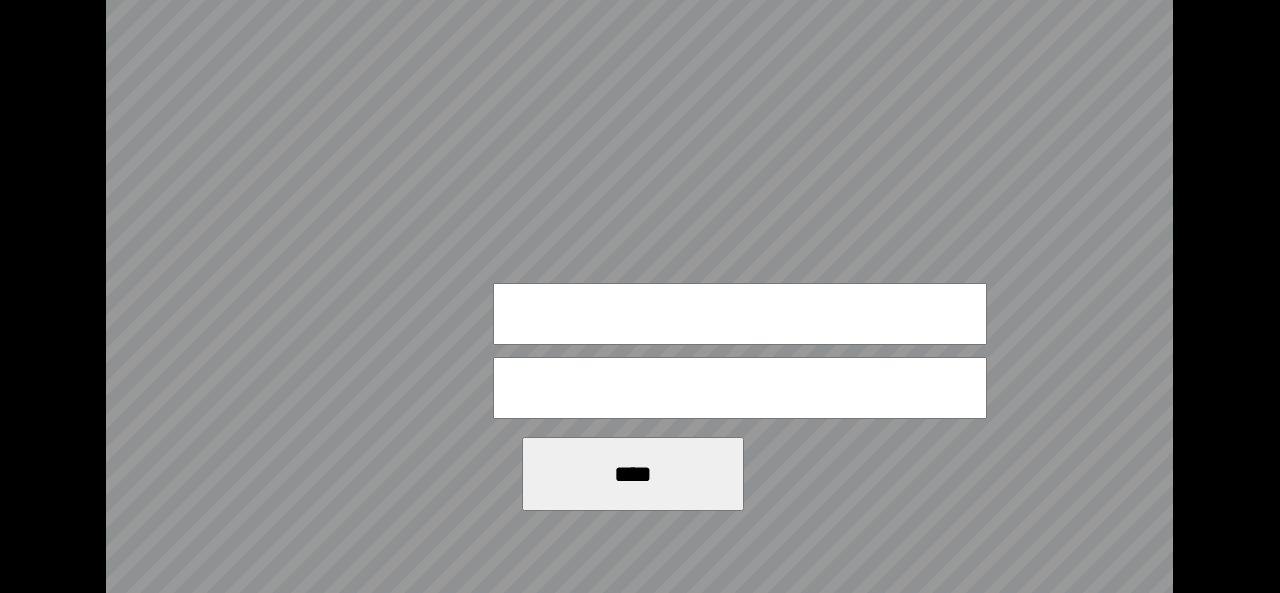 click at bounding box center (740, 314) 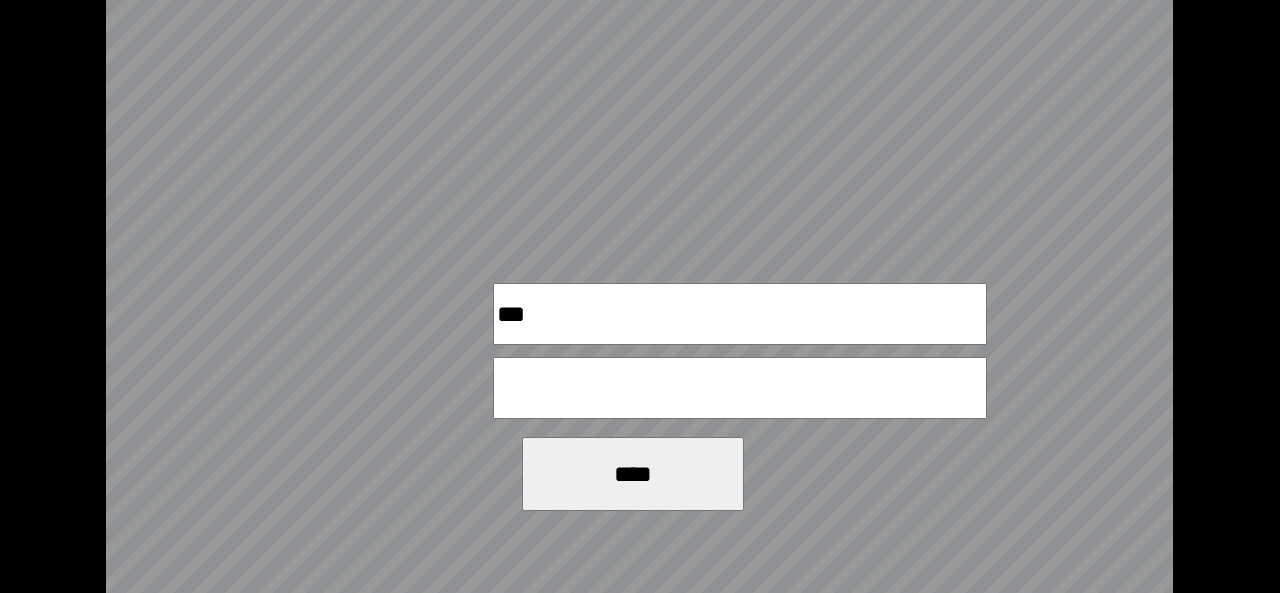 type on "***" 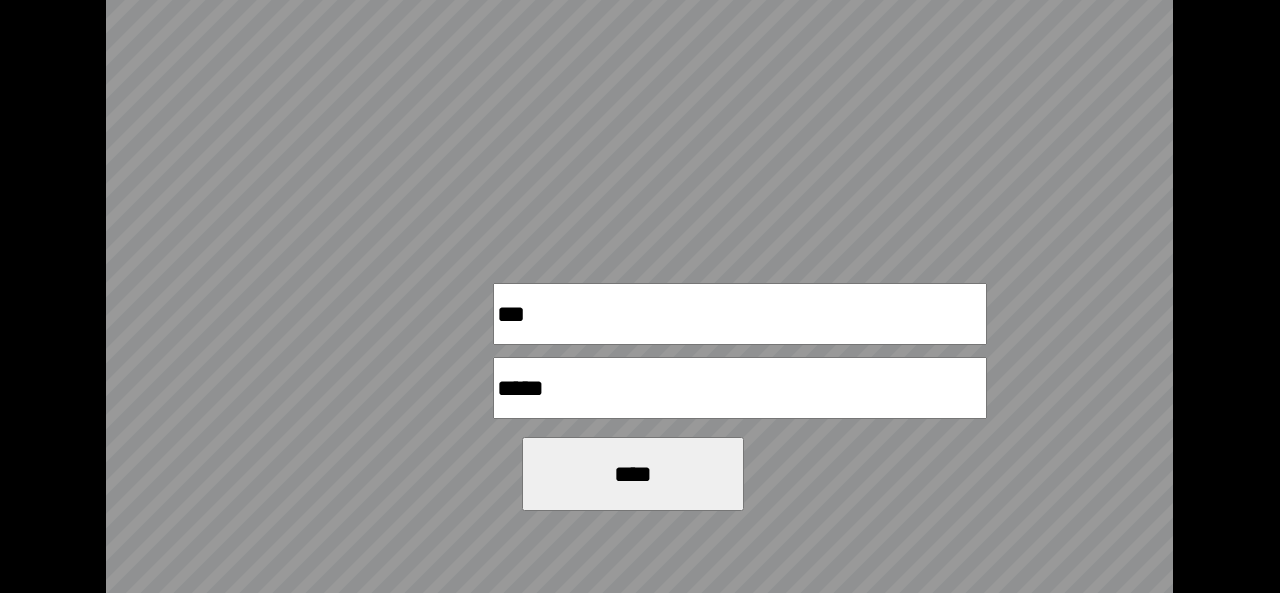 type on "*****" 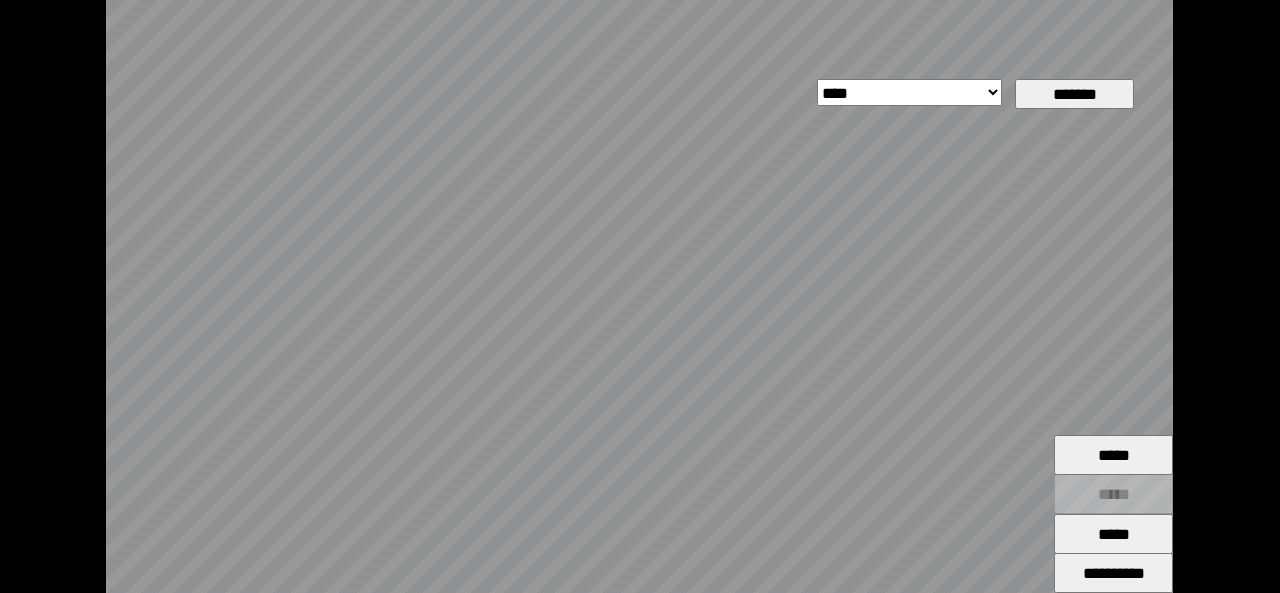drag, startPoint x: 538, startPoint y: 365, endPoint x: 575, endPoint y: 198, distance: 171.0497 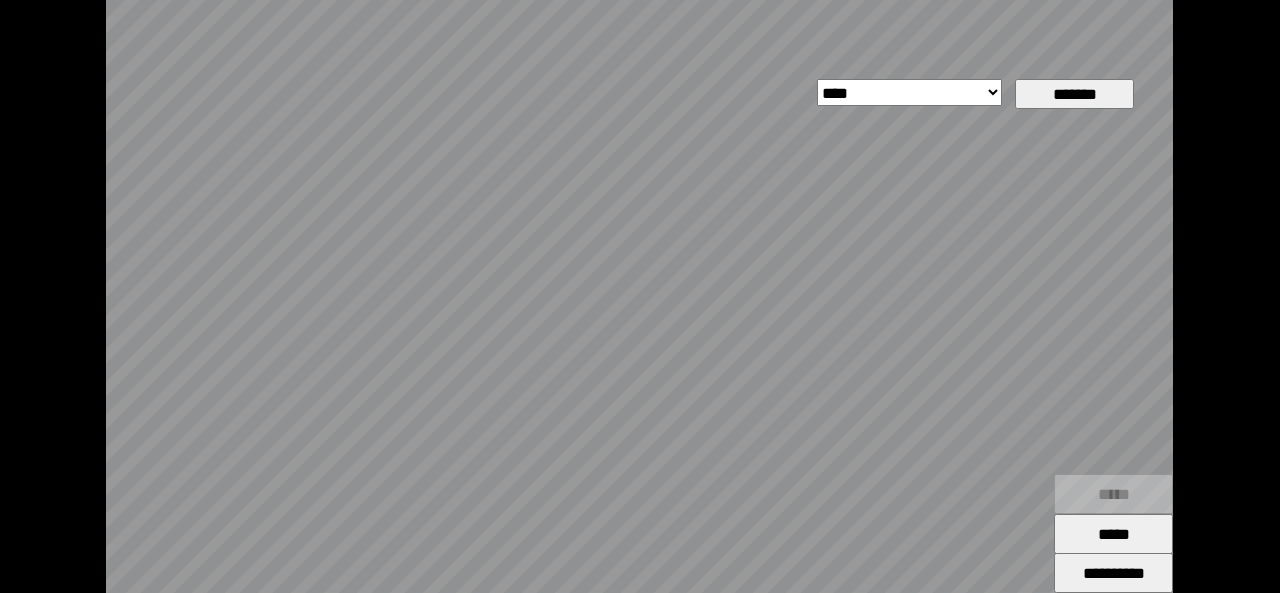 type on "*****" 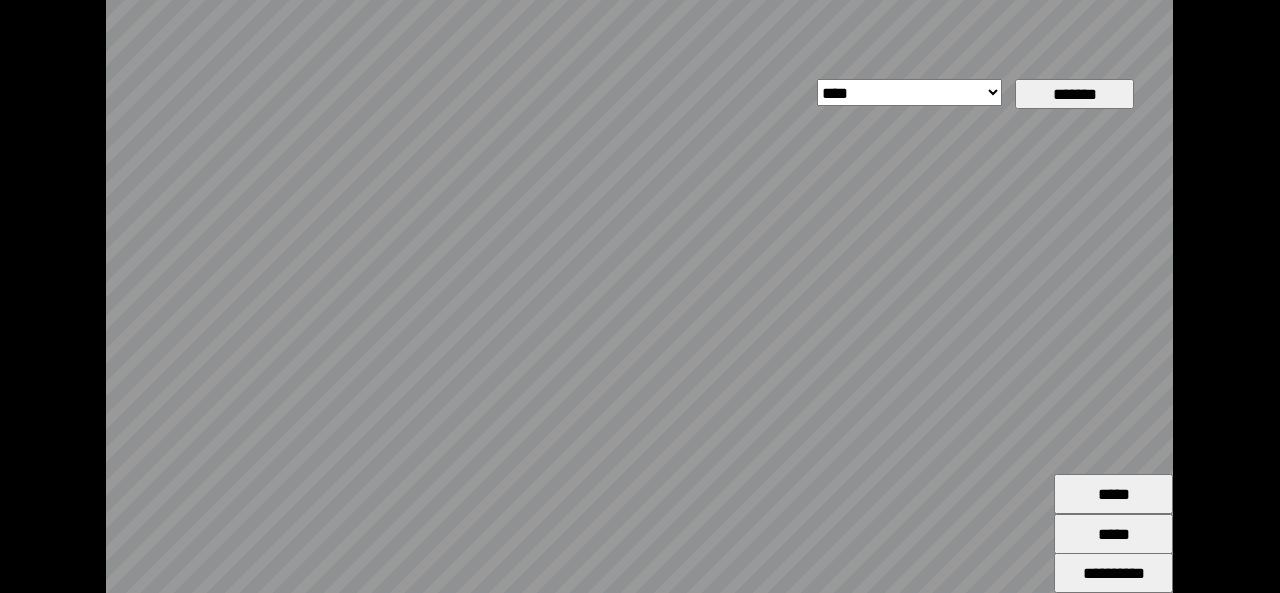 drag, startPoint x: 670, startPoint y: 377, endPoint x: 438, endPoint y: 371, distance: 232.07758 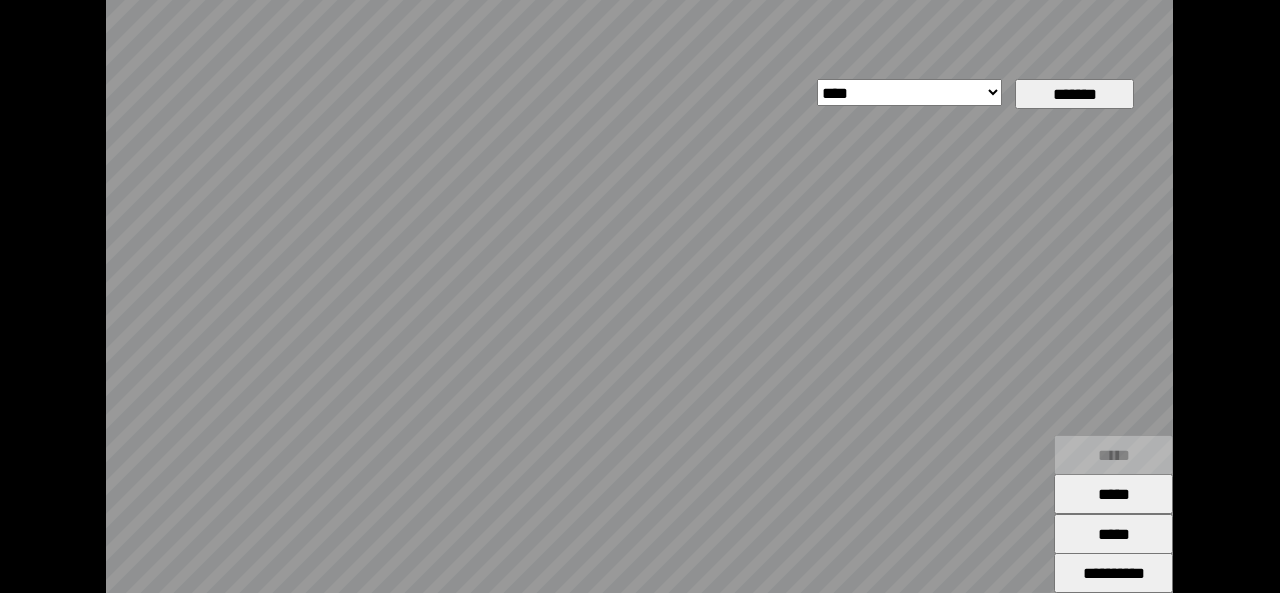 click on "*****" at bounding box center (1113, 494) 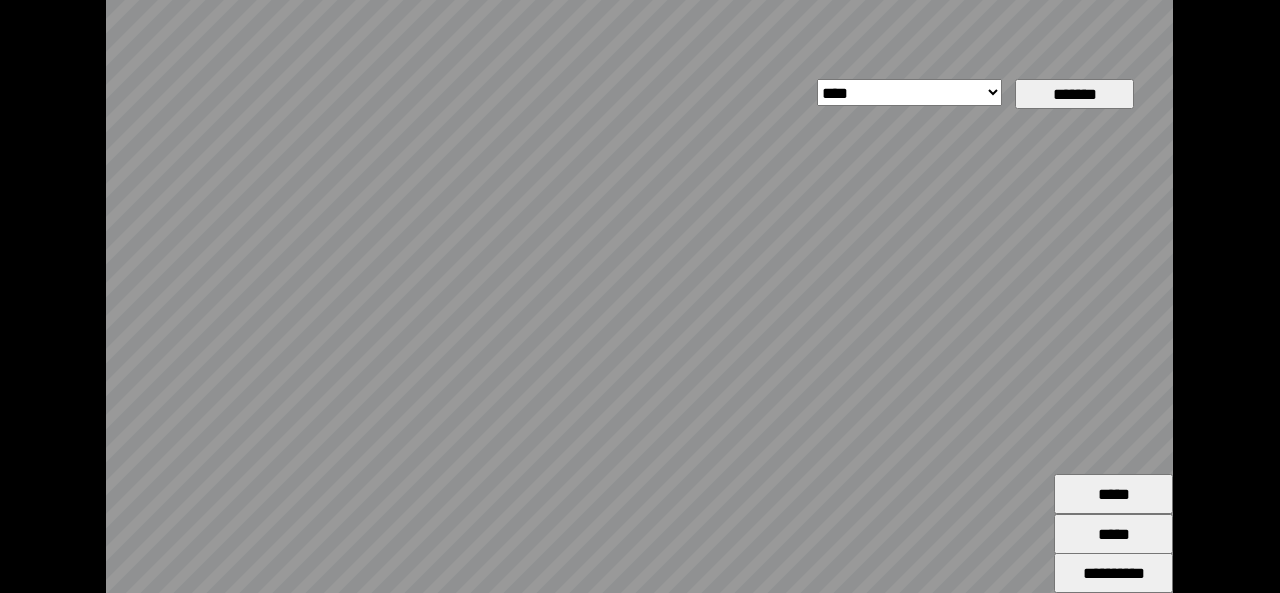 drag, startPoint x: 769, startPoint y: 368, endPoint x: 749, endPoint y: 331, distance: 42.059483 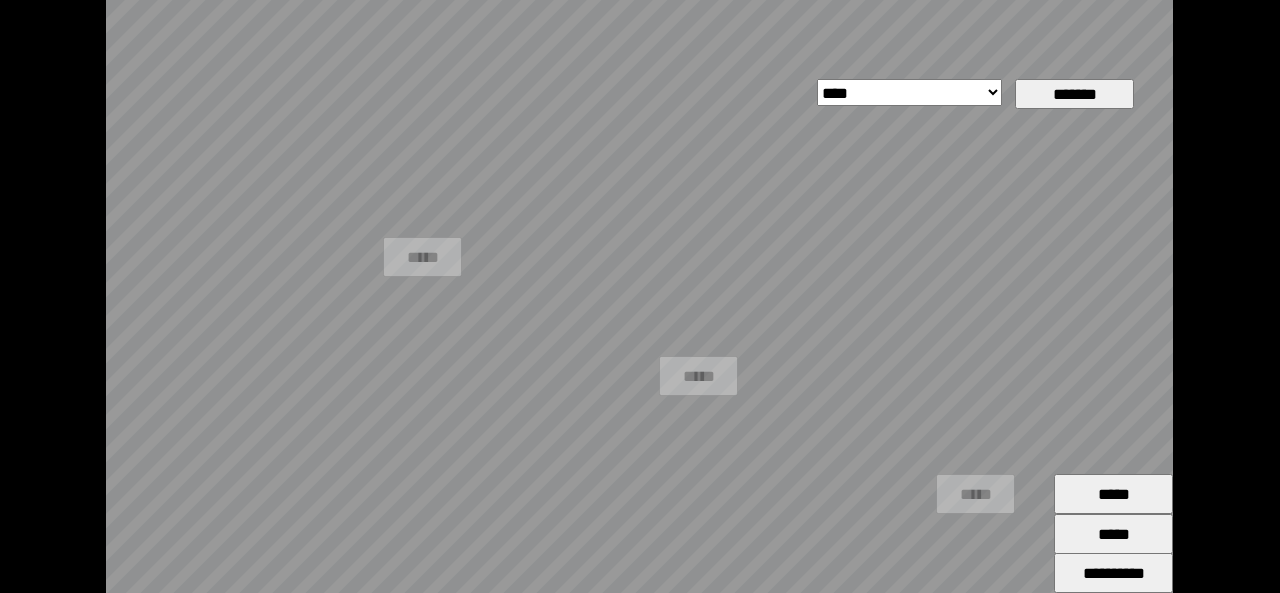 drag, startPoint x: 919, startPoint y: 241, endPoint x: 478, endPoint y: 247, distance: 441.0408 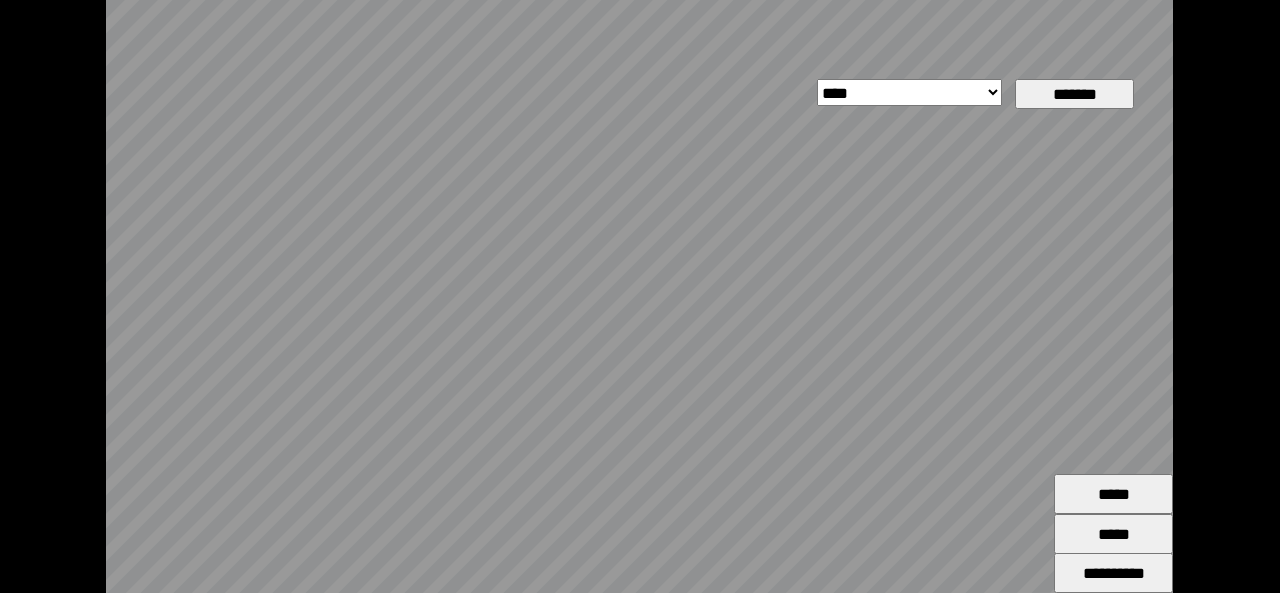 drag, startPoint x: 795, startPoint y: 259, endPoint x: 806, endPoint y: 378, distance: 119.507324 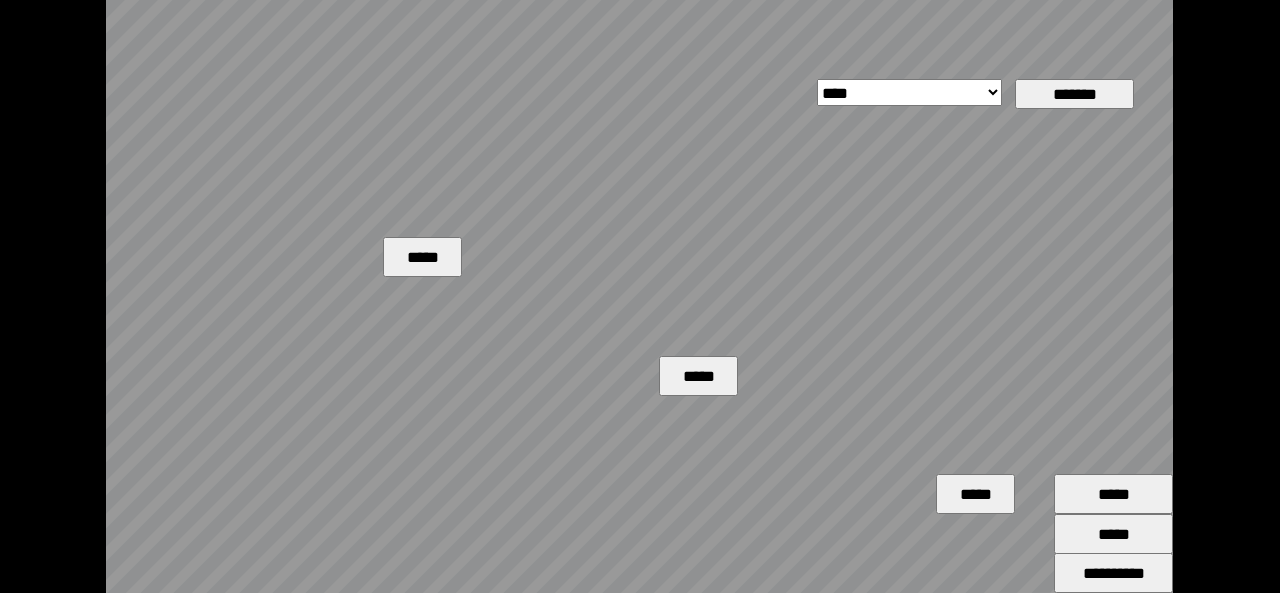 type on "*****" 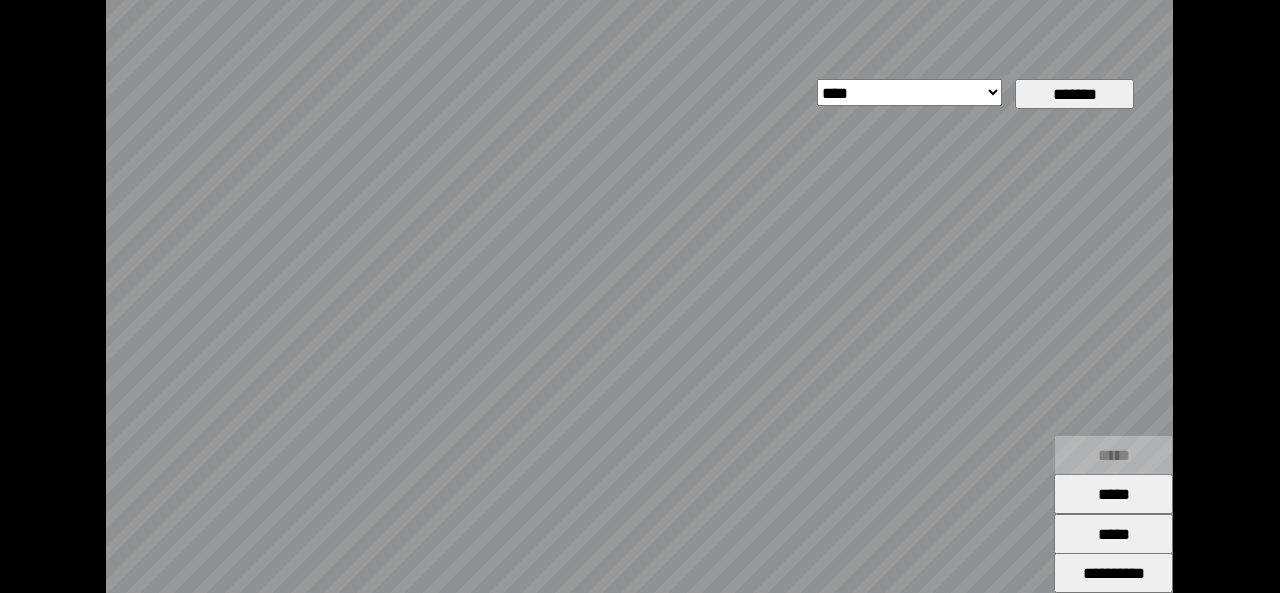 click on "*****" at bounding box center [1113, 494] 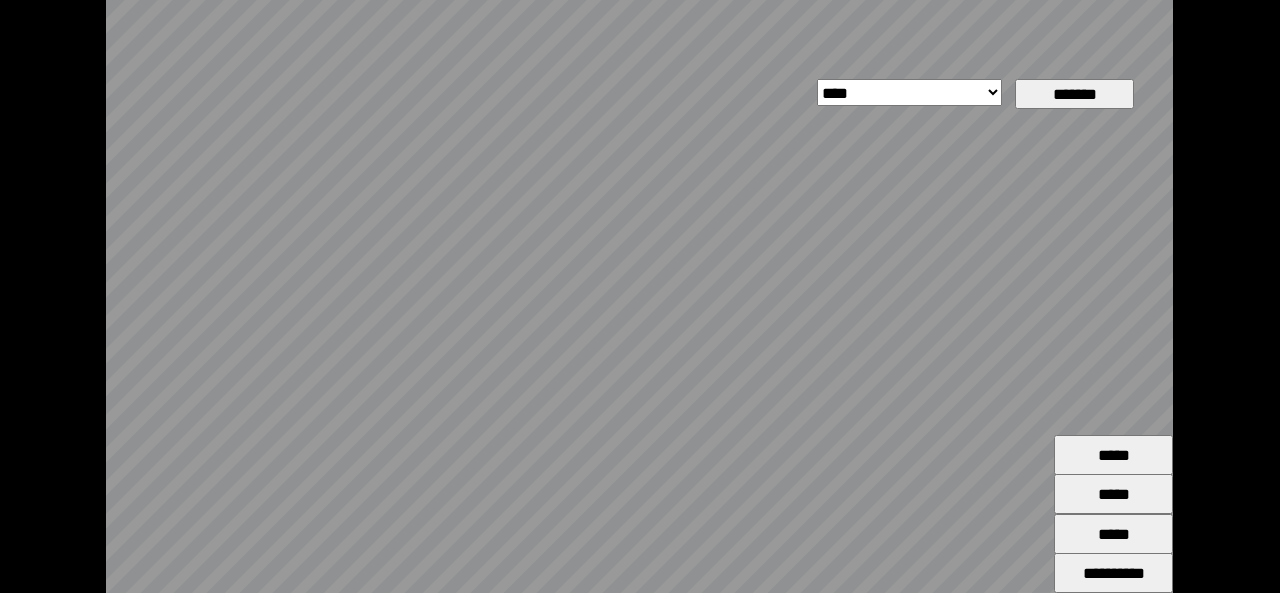 click on "**********" at bounding box center (639, 296) 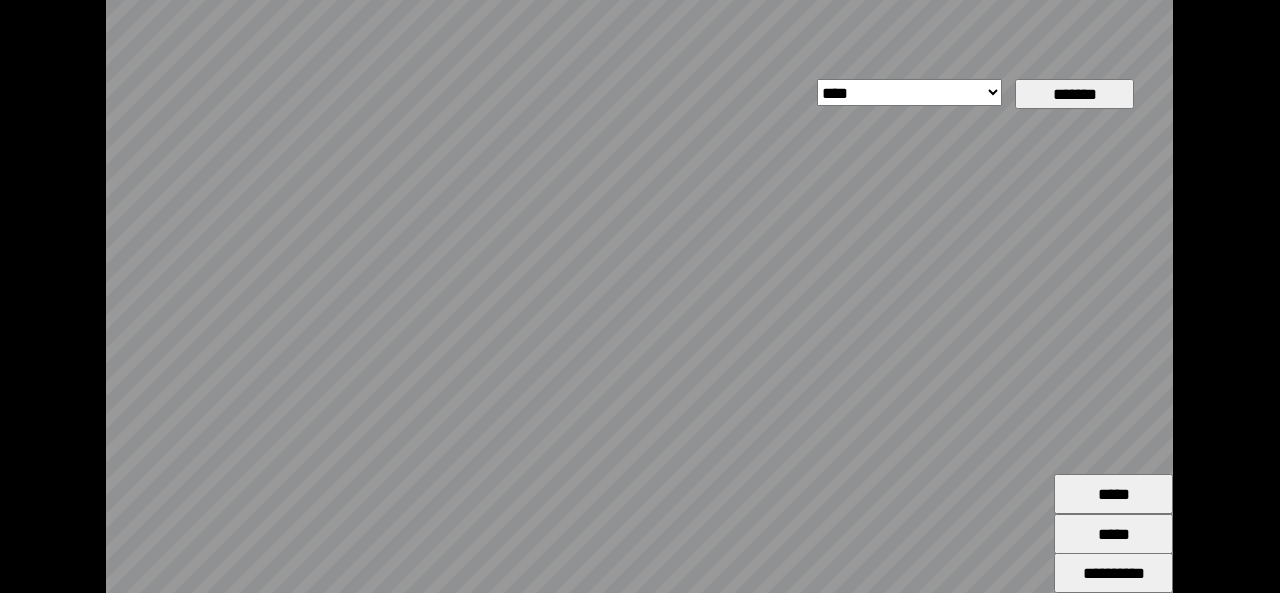 drag, startPoint x: 648, startPoint y: 348, endPoint x: 638, endPoint y: 183, distance: 165.30275 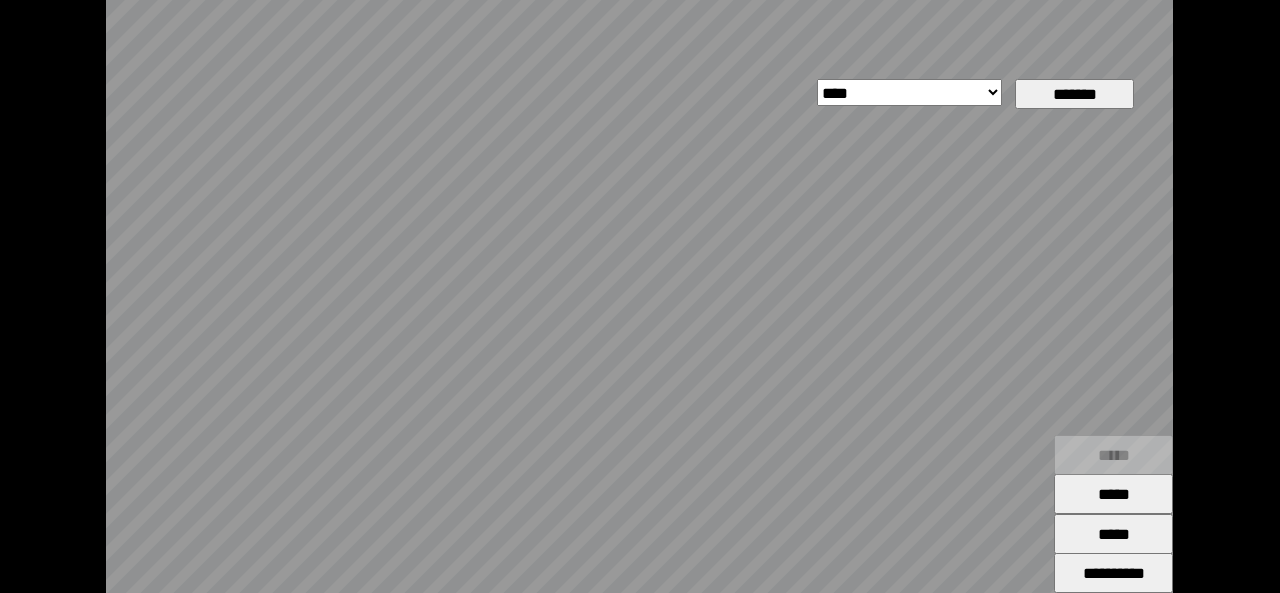 click on "*****" at bounding box center (1113, 494) 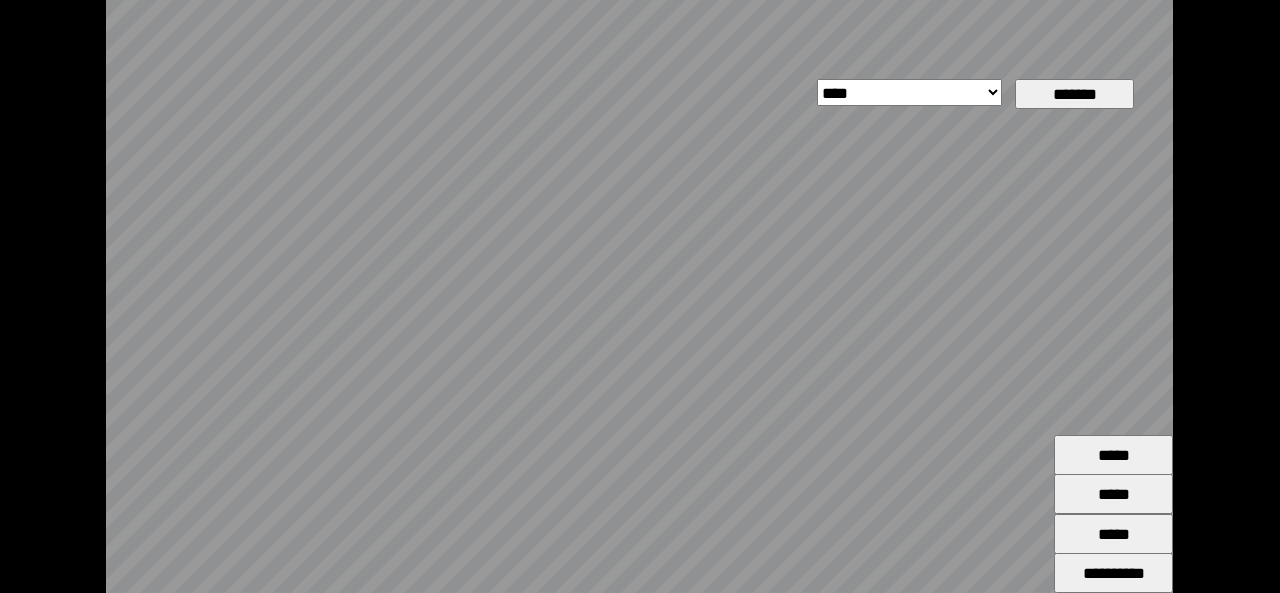 drag, startPoint x: 488, startPoint y: 318, endPoint x: 589, endPoint y: 323, distance: 101.12369 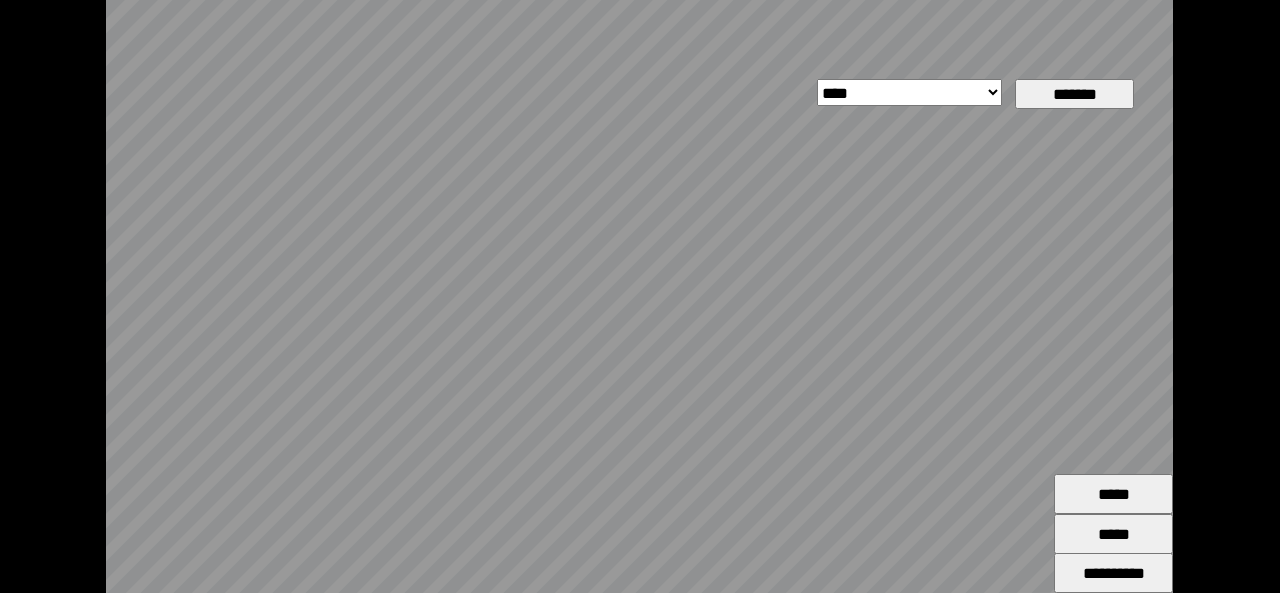 drag, startPoint x: 662, startPoint y: 283, endPoint x: 405, endPoint y: 225, distance: 263.46347 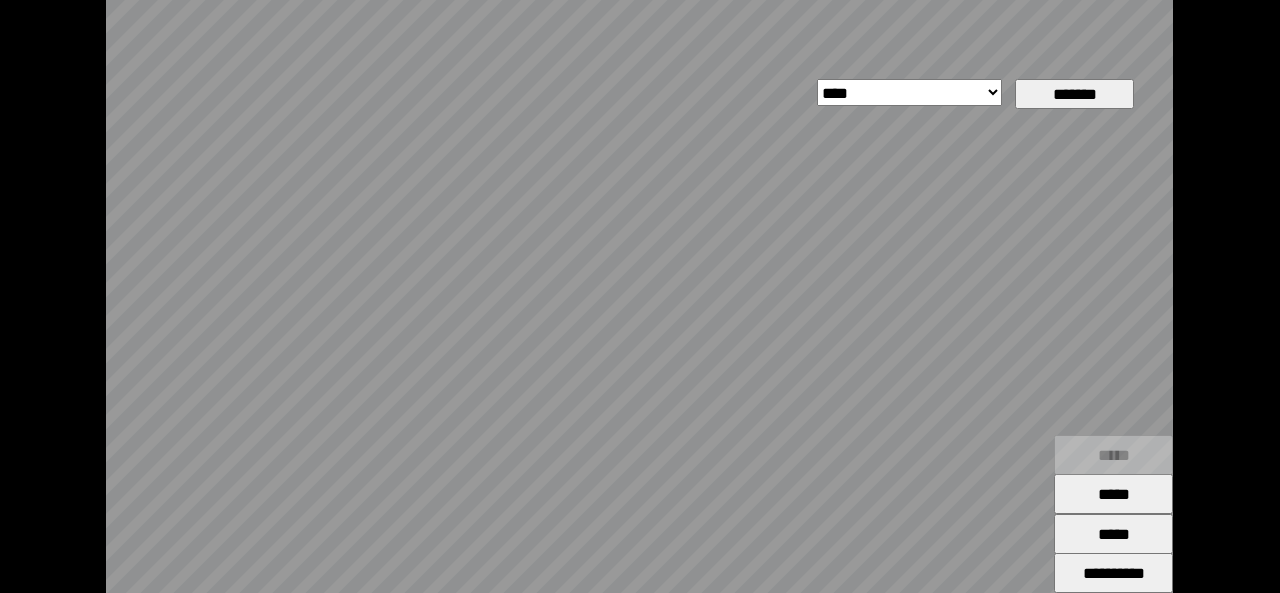 click on "*****" at bounding box center [1113, 494] 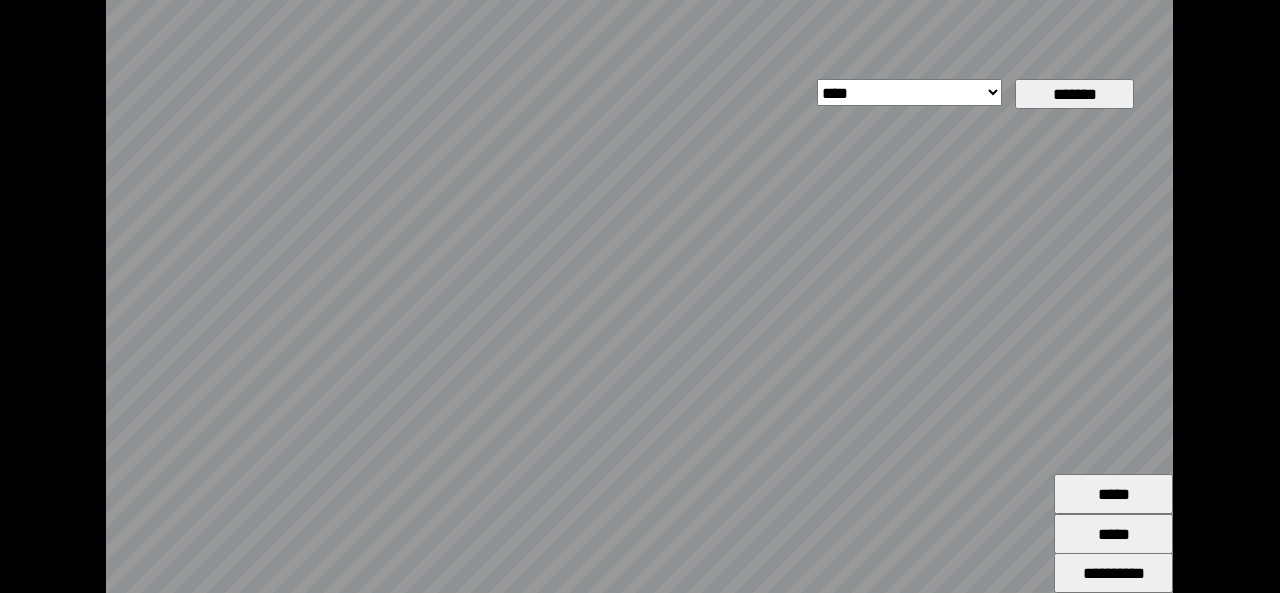 click on "**********" at bounding box center (909, 92) 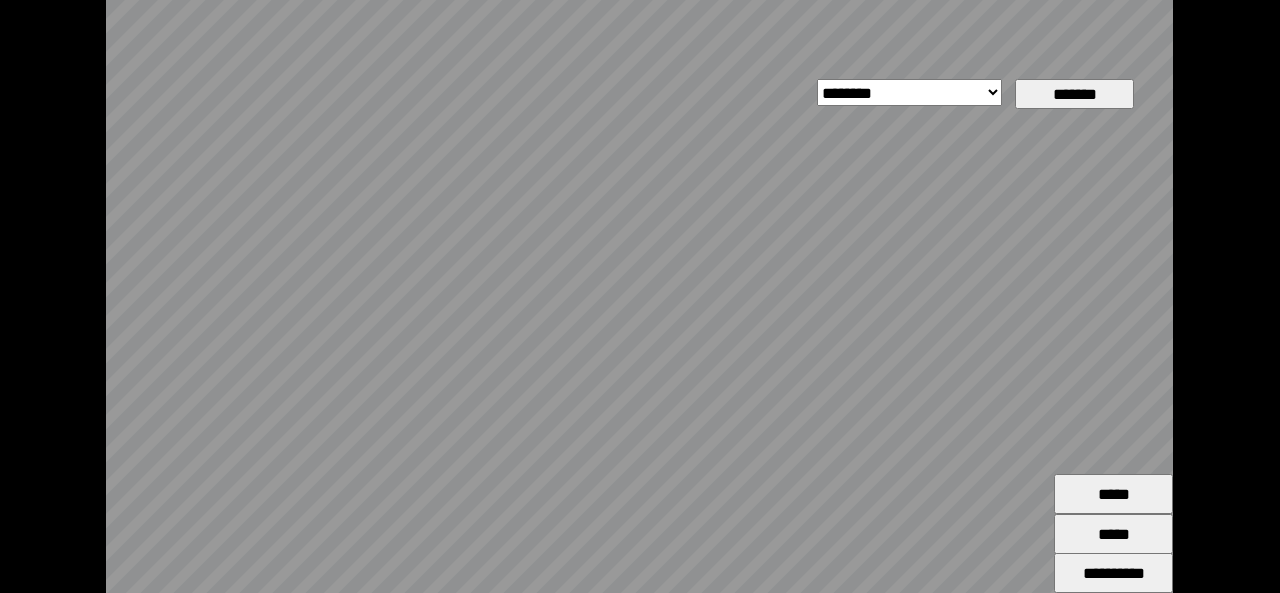 click on "**********" at bounding box center [909, 92] 